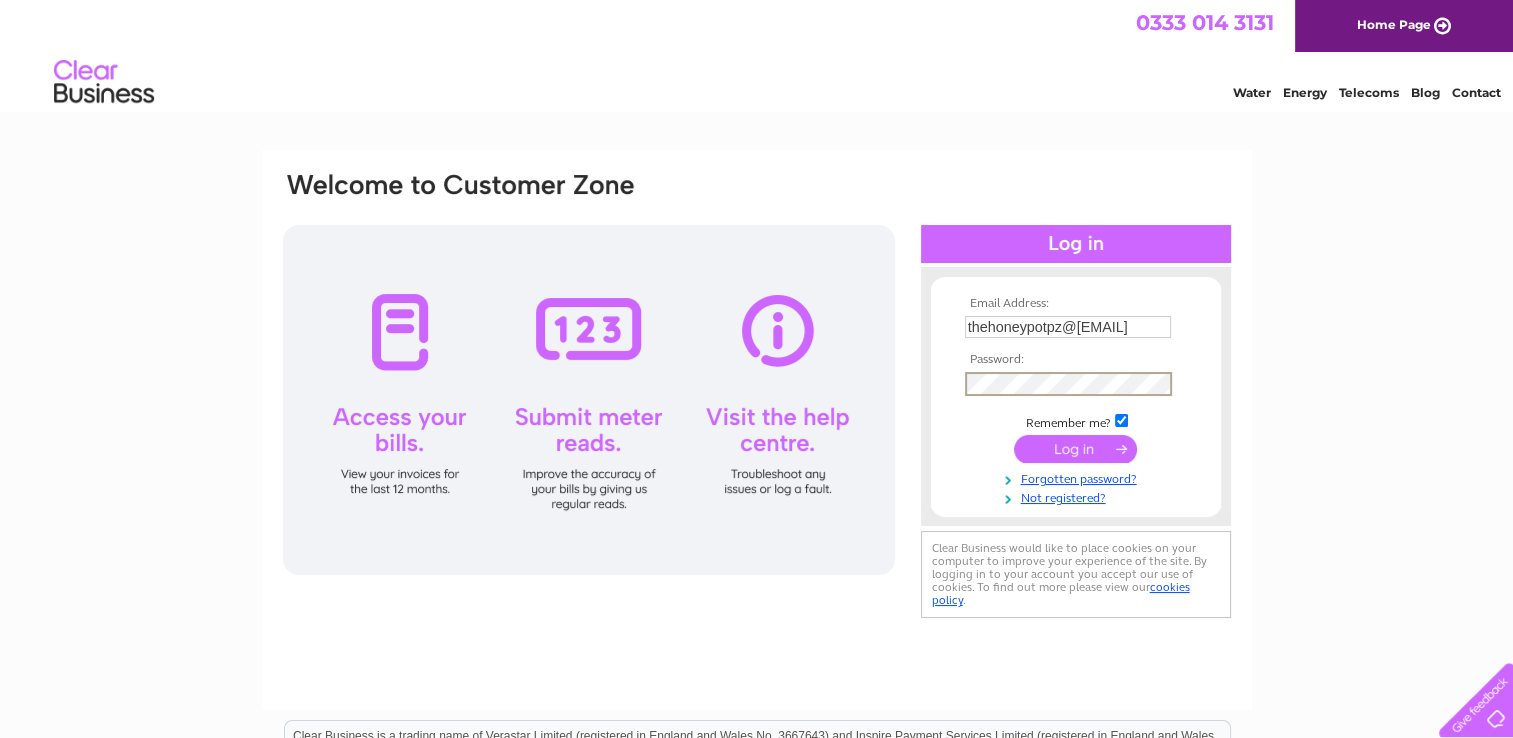 scroll, scrollTop: 0, scrollLeft: 0, axis: both 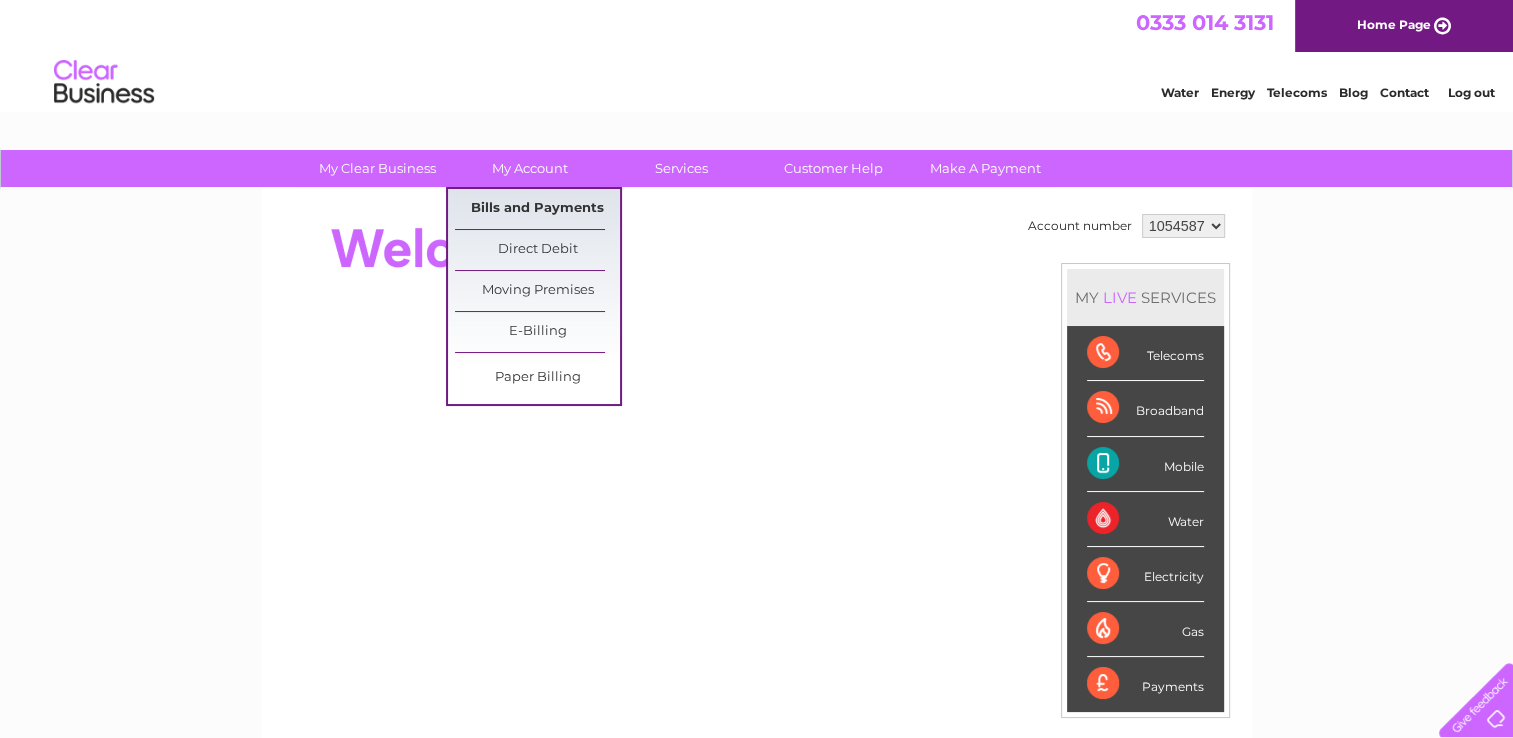 click on "Bills and Payments" at bounding box center (537, 209) 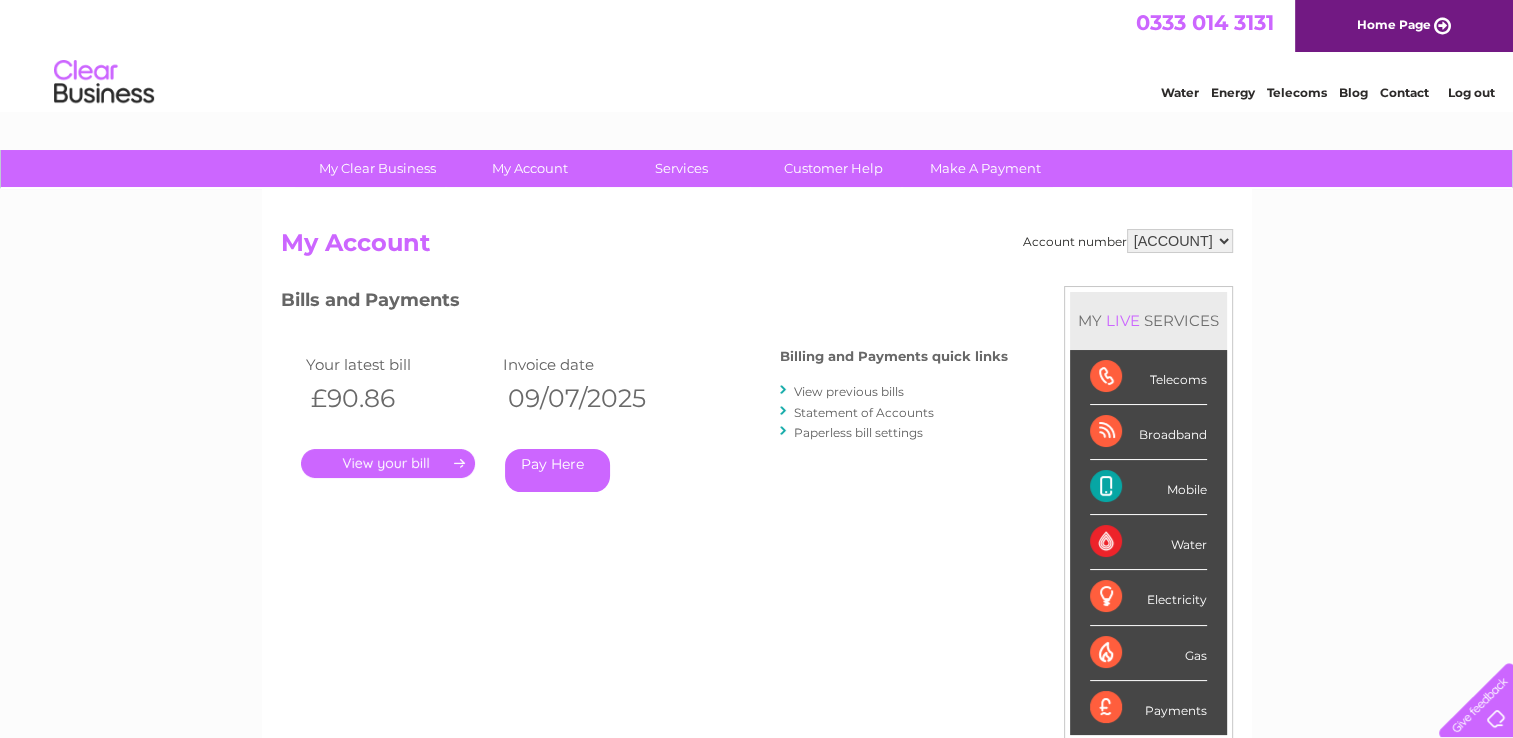 scroll, scrollTop: 0, scrollLeft: 0, axis: both 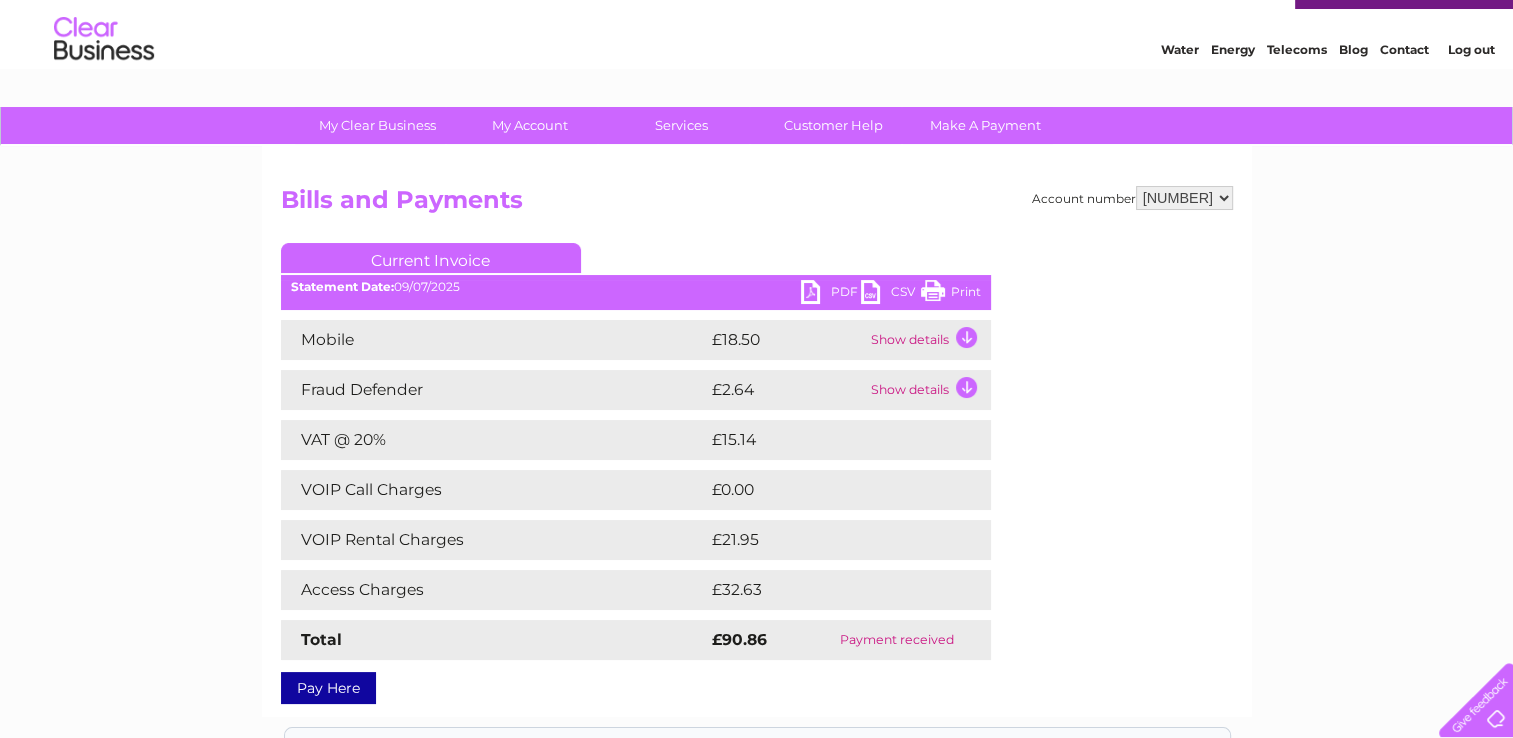 click on "PDF" at bounding box center [831, 294] 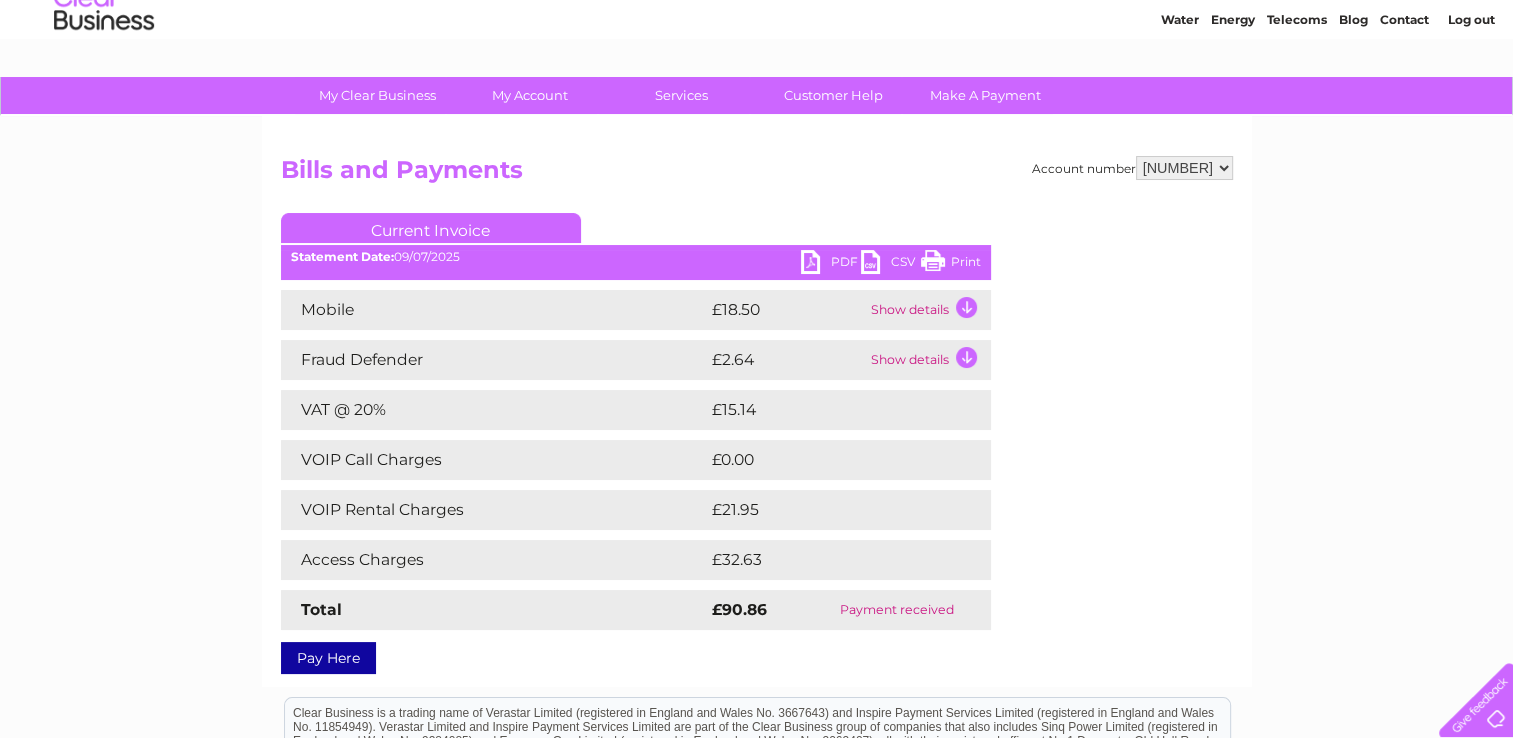 scroll, scrollTop: 25, scrollLeft: 0, axis: vertical 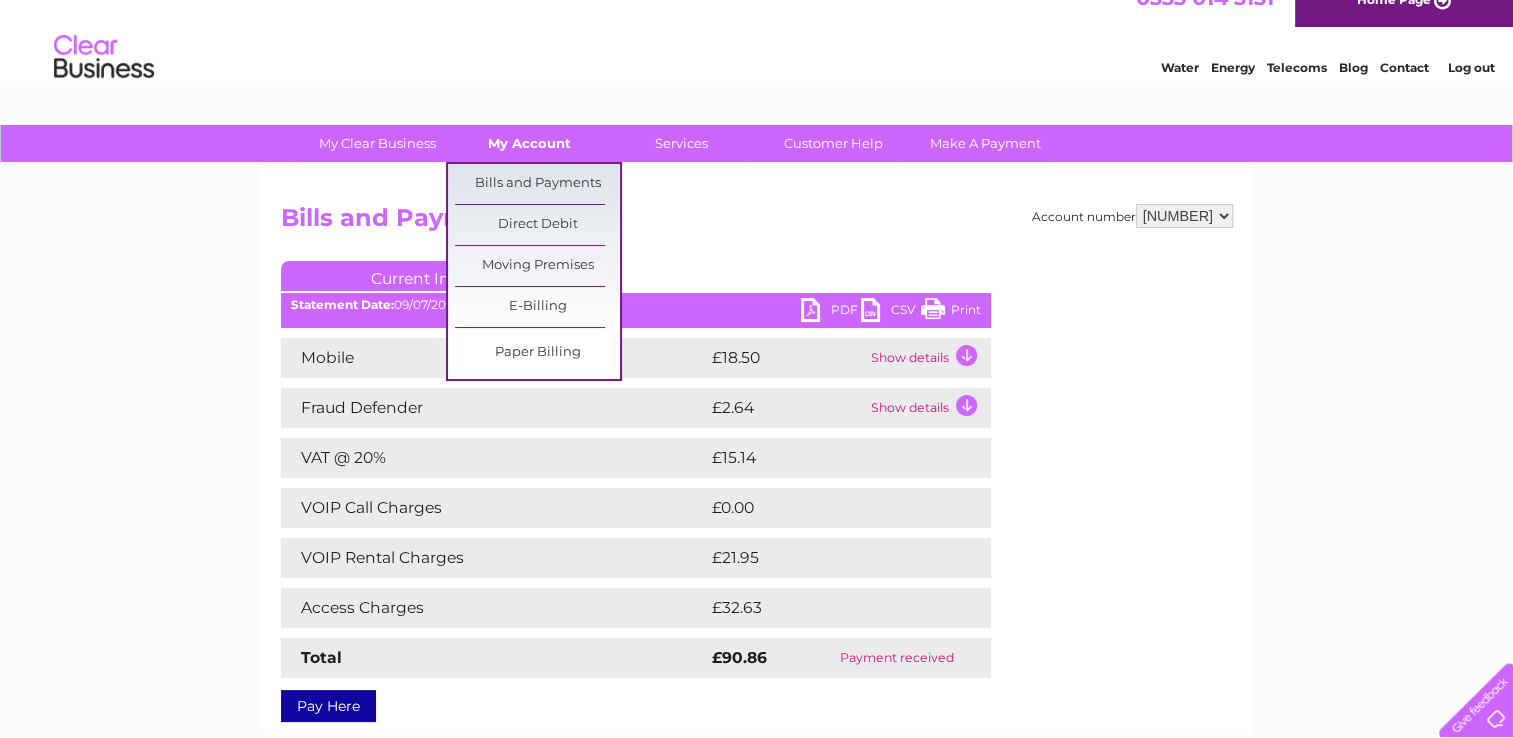 click on "My Account" at bounding box center [529, 143] 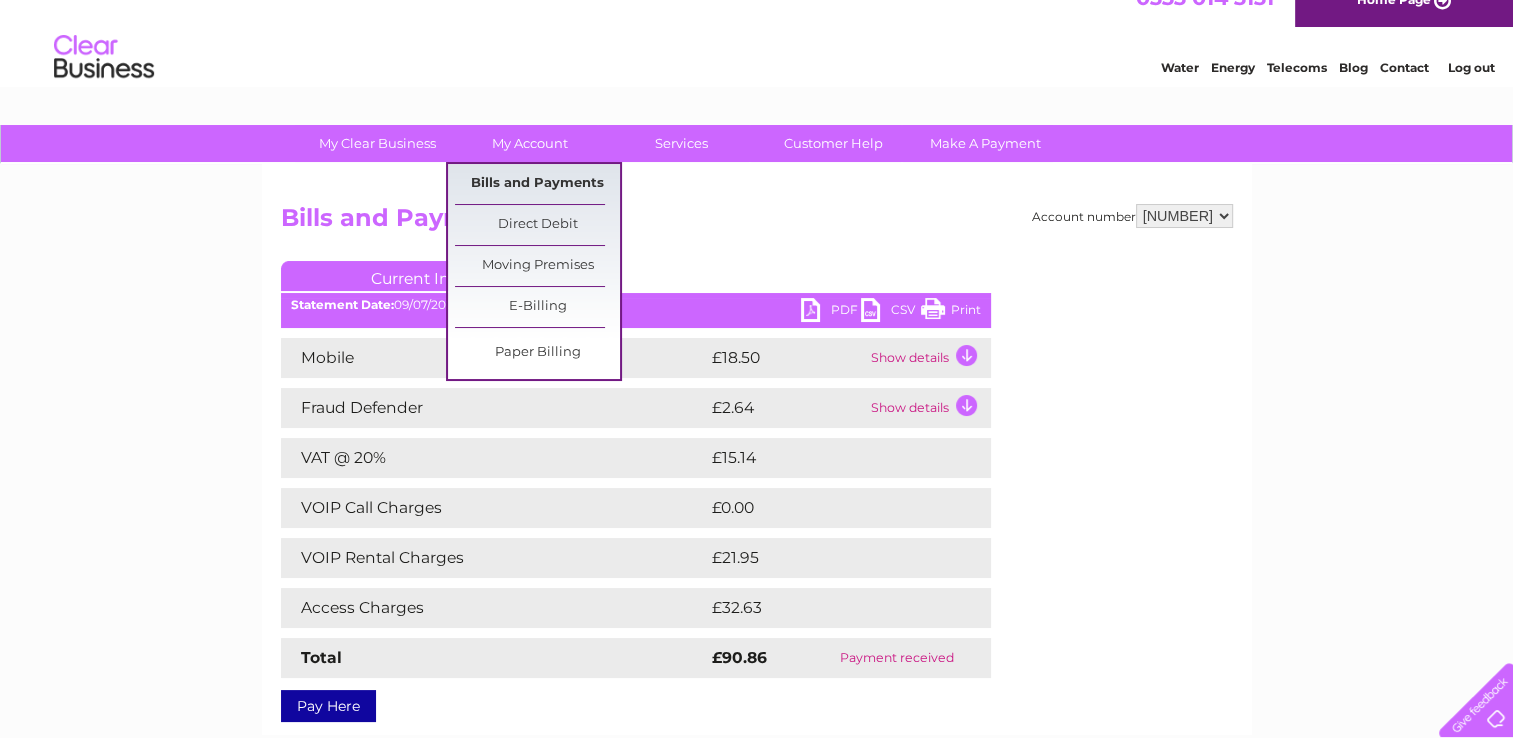 click on "Bills and Payments" at bounding box center (537, 184) 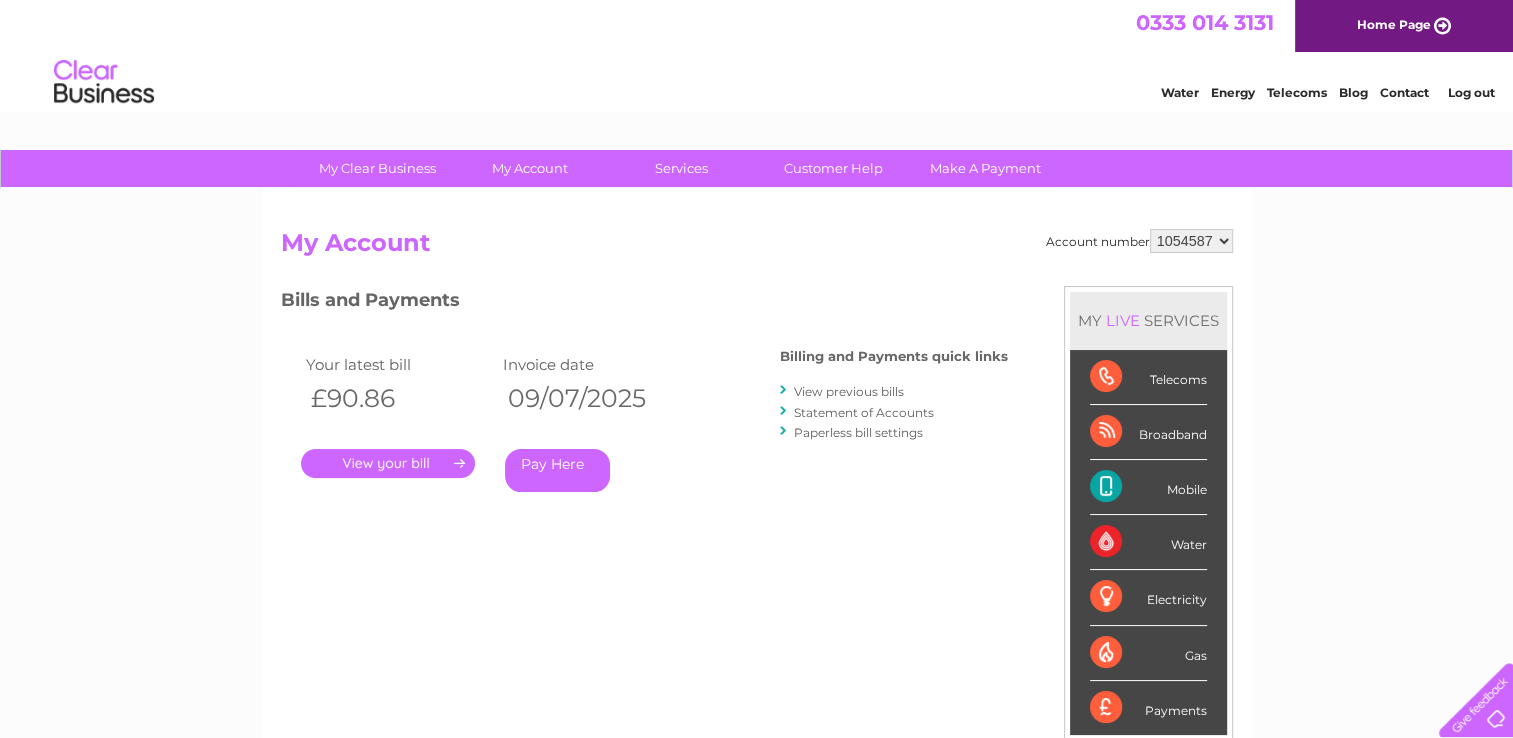 scroll, scrollTop: 0, scrollLeft: 0, axis: both 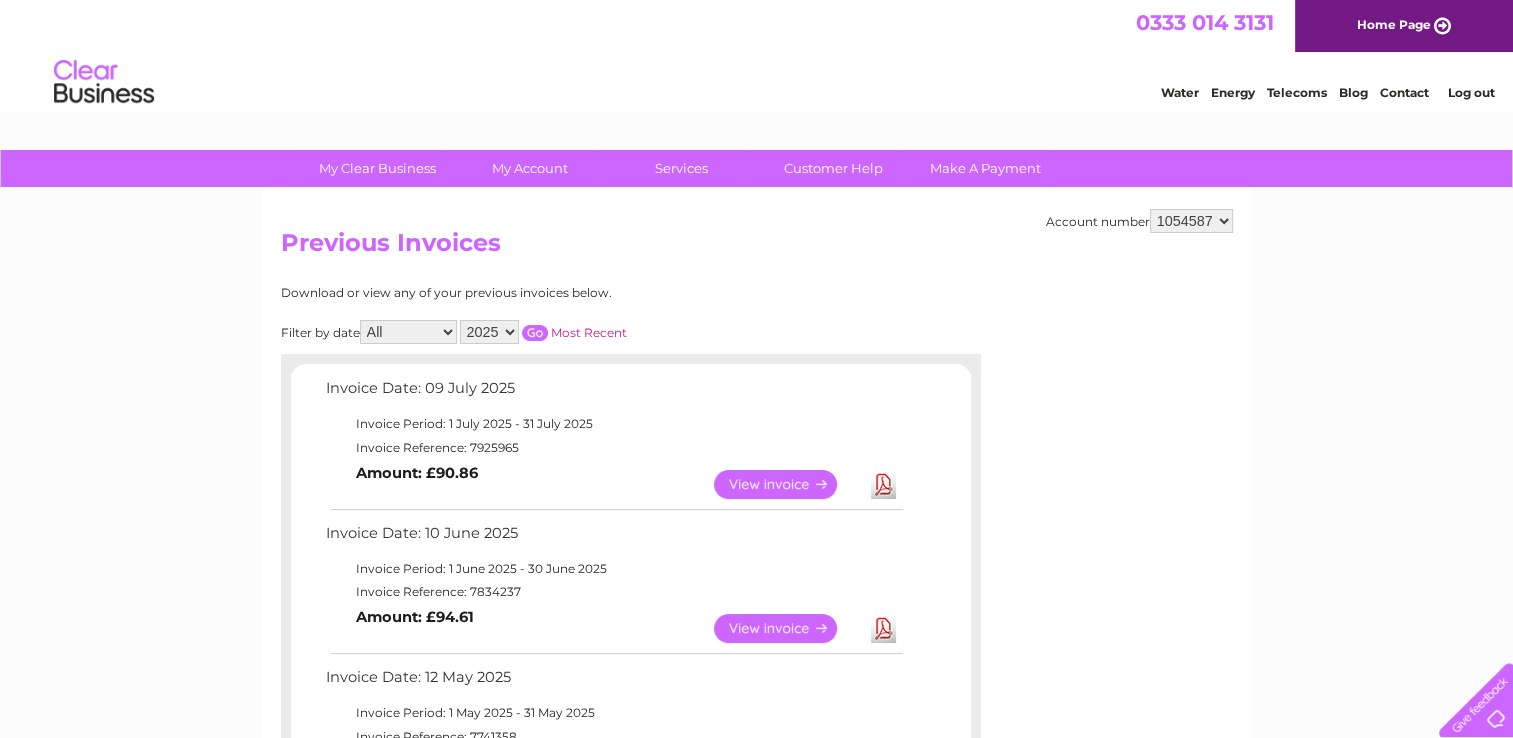 click on "View" at bounding box center [787, 628] 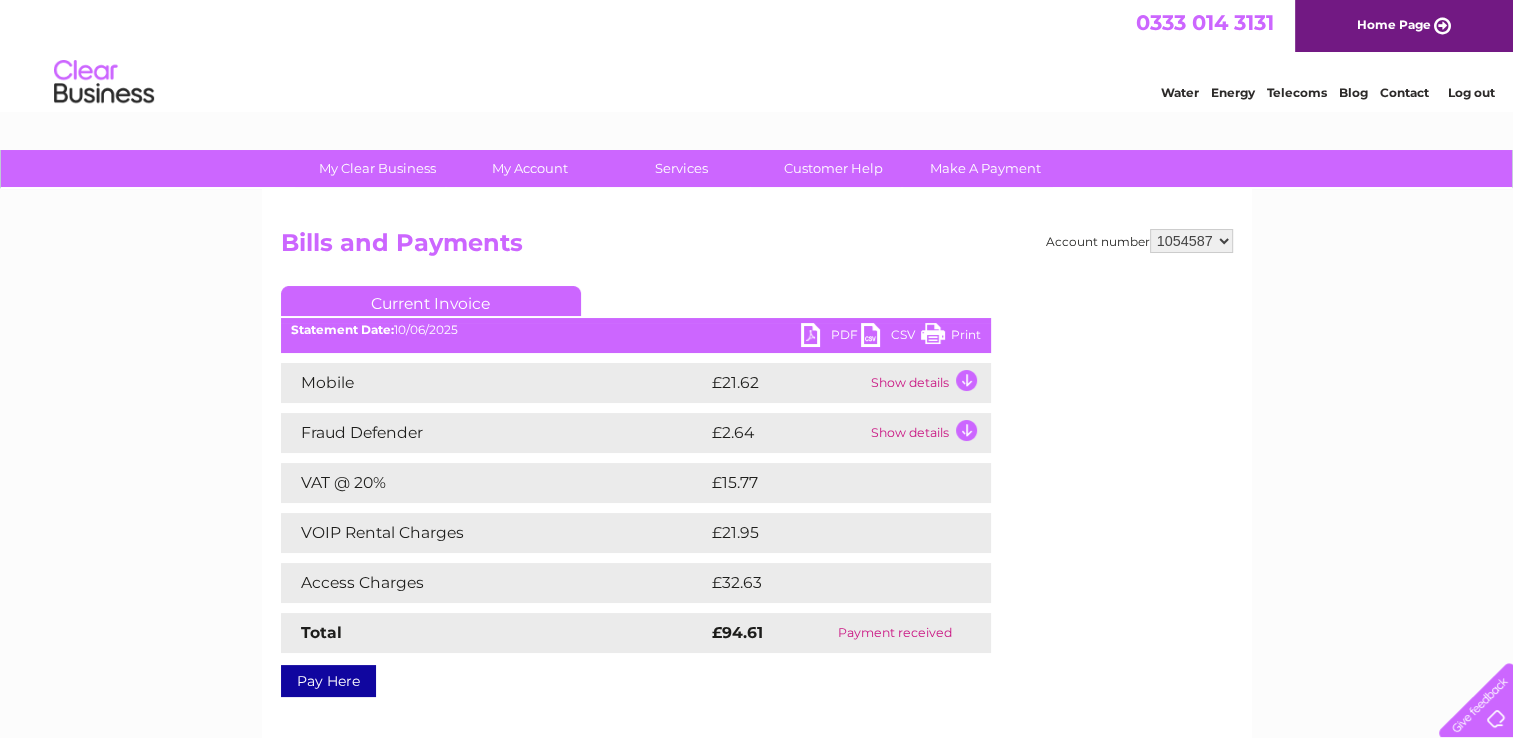 scroll, scrollTop: 0, scrollLeft: 0, axis: both 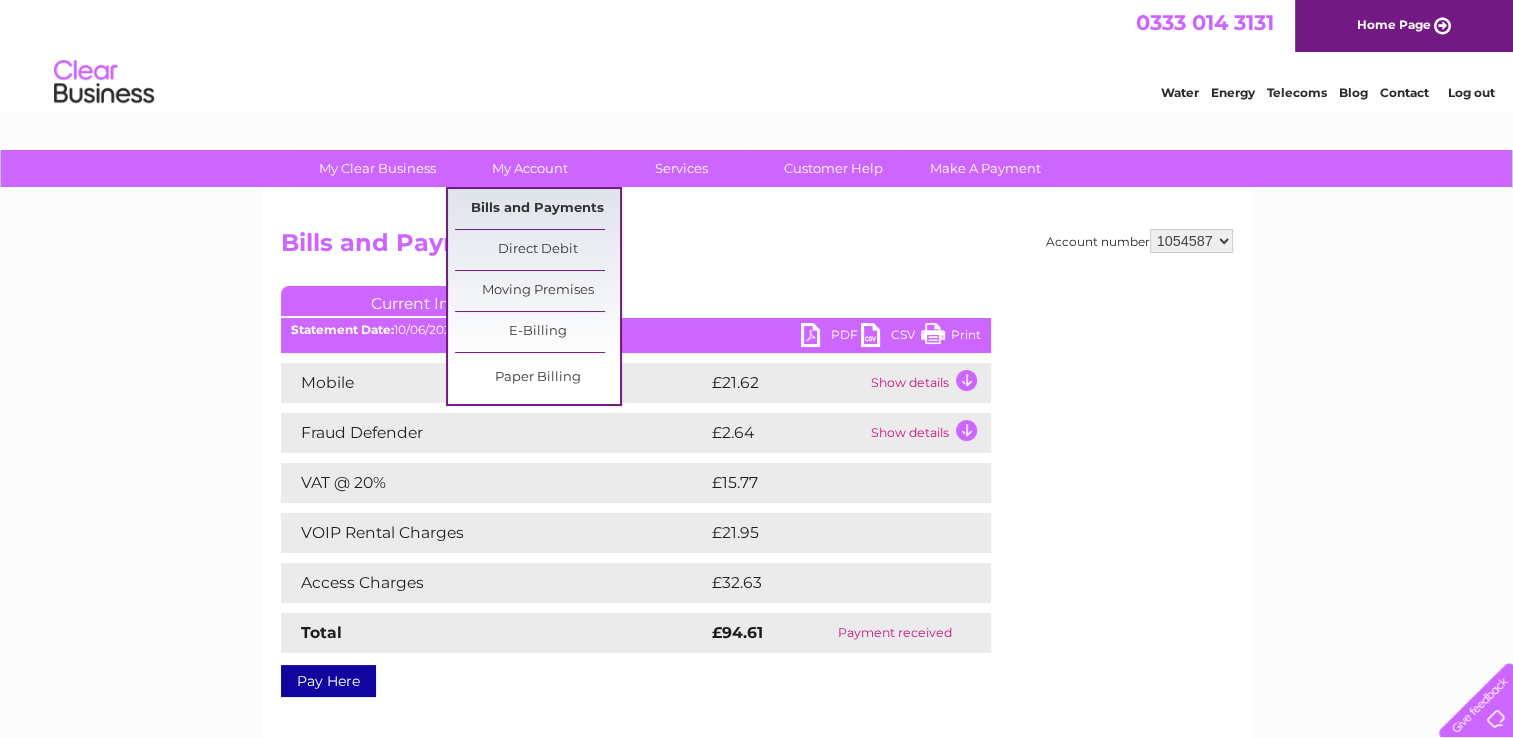 click on "Bills and Payments" at bounding box center (537, 209) 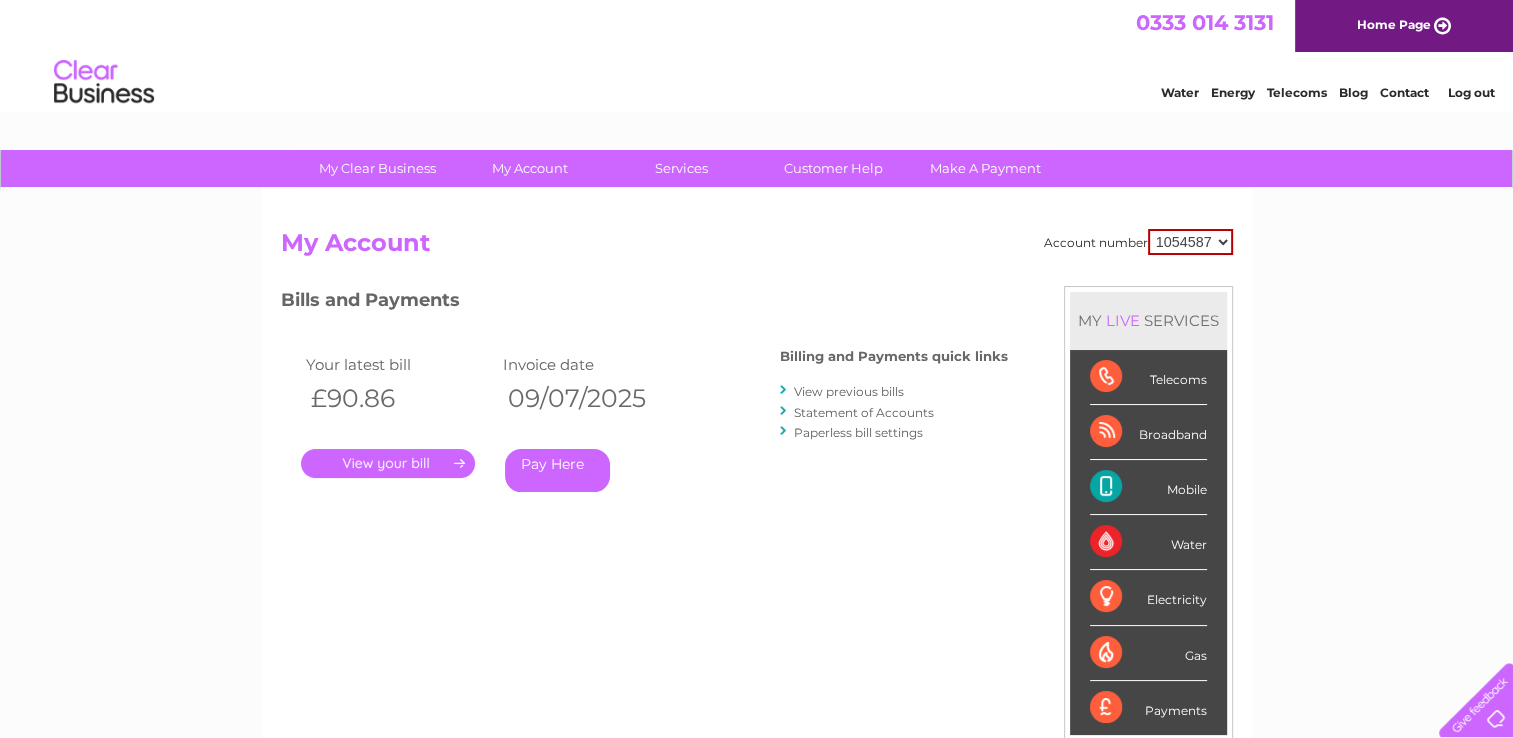 scroll, scrollTop: 0, scrollLeft: 0, axis: both 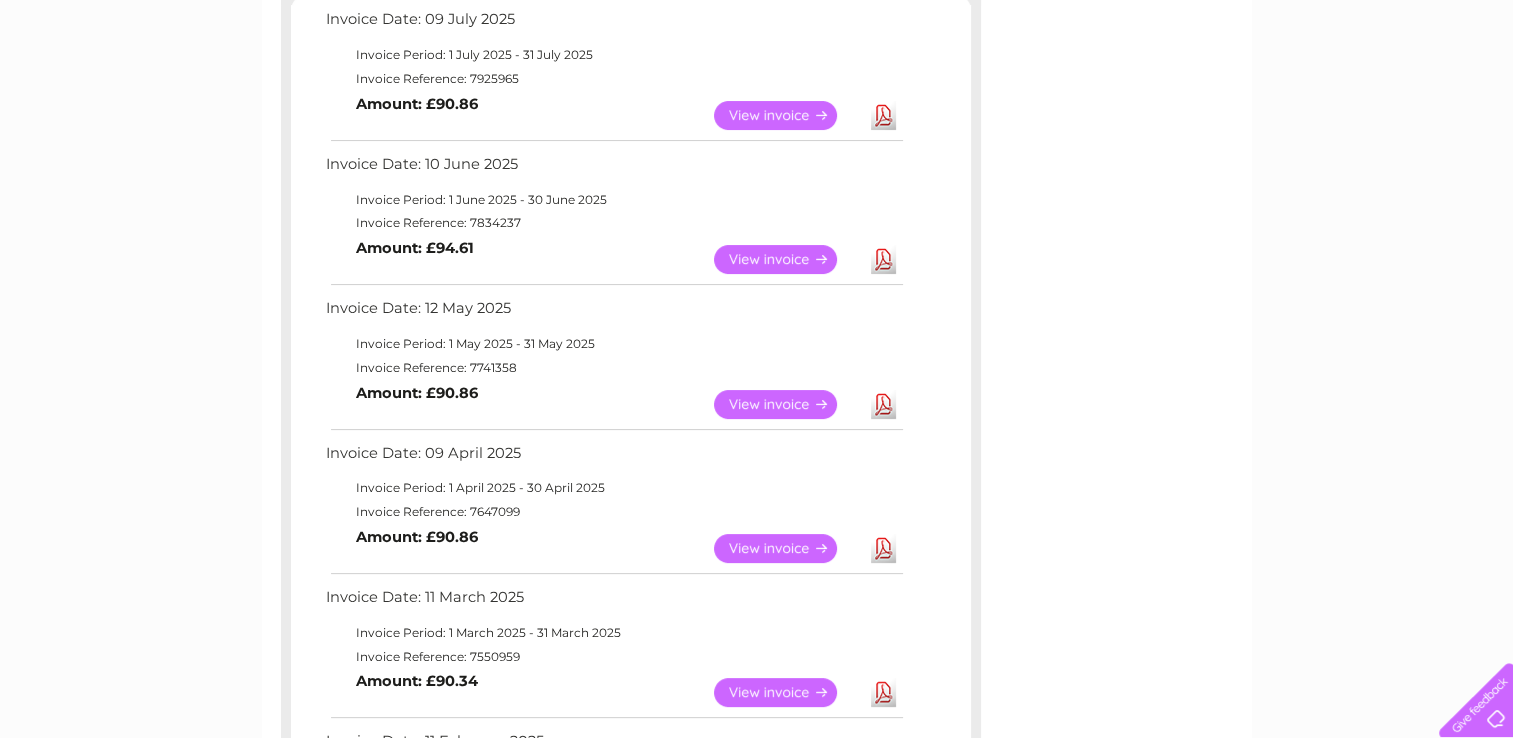 click on "View" at bounding box center (787, 404) 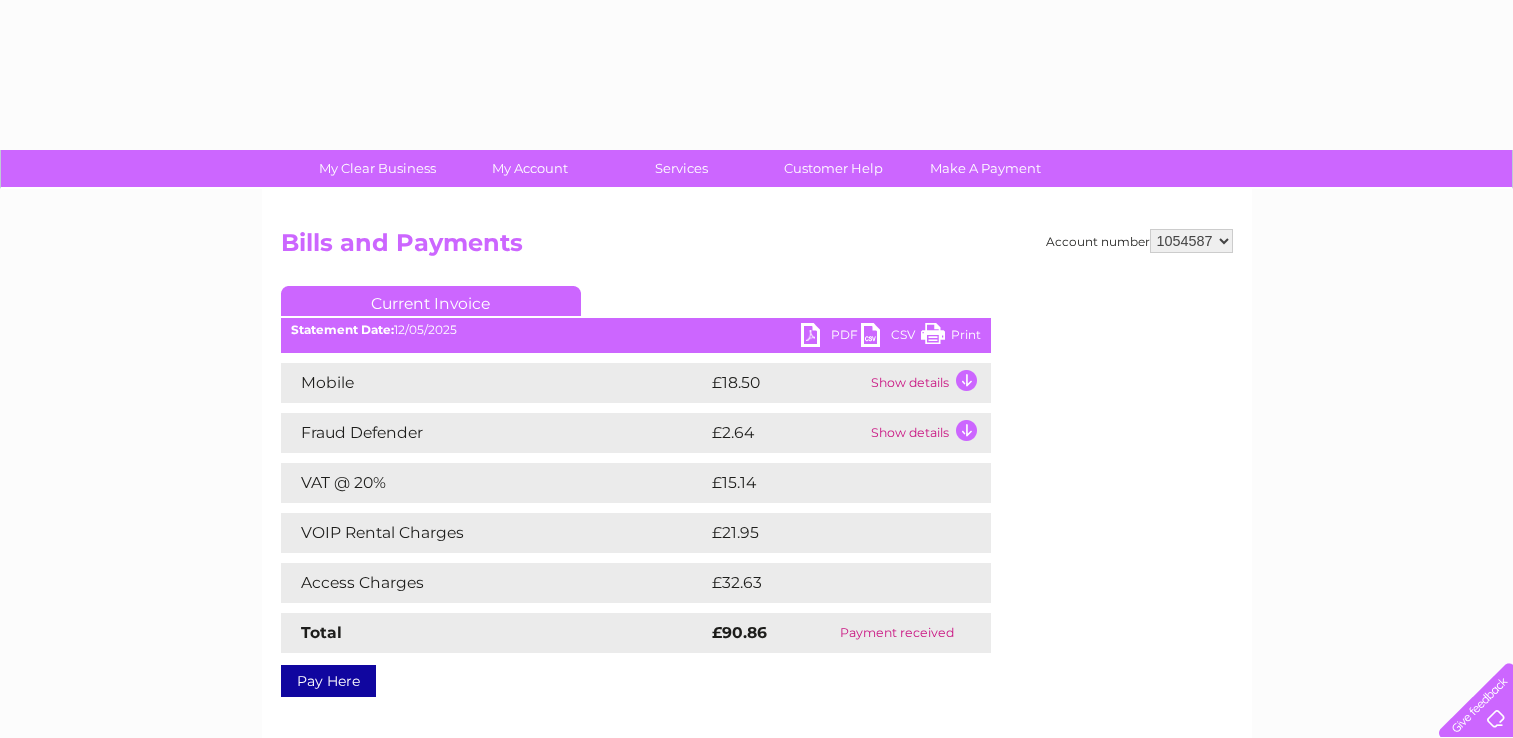 scroll, scrollTop: 0, scrollLeft: 0, axis: both 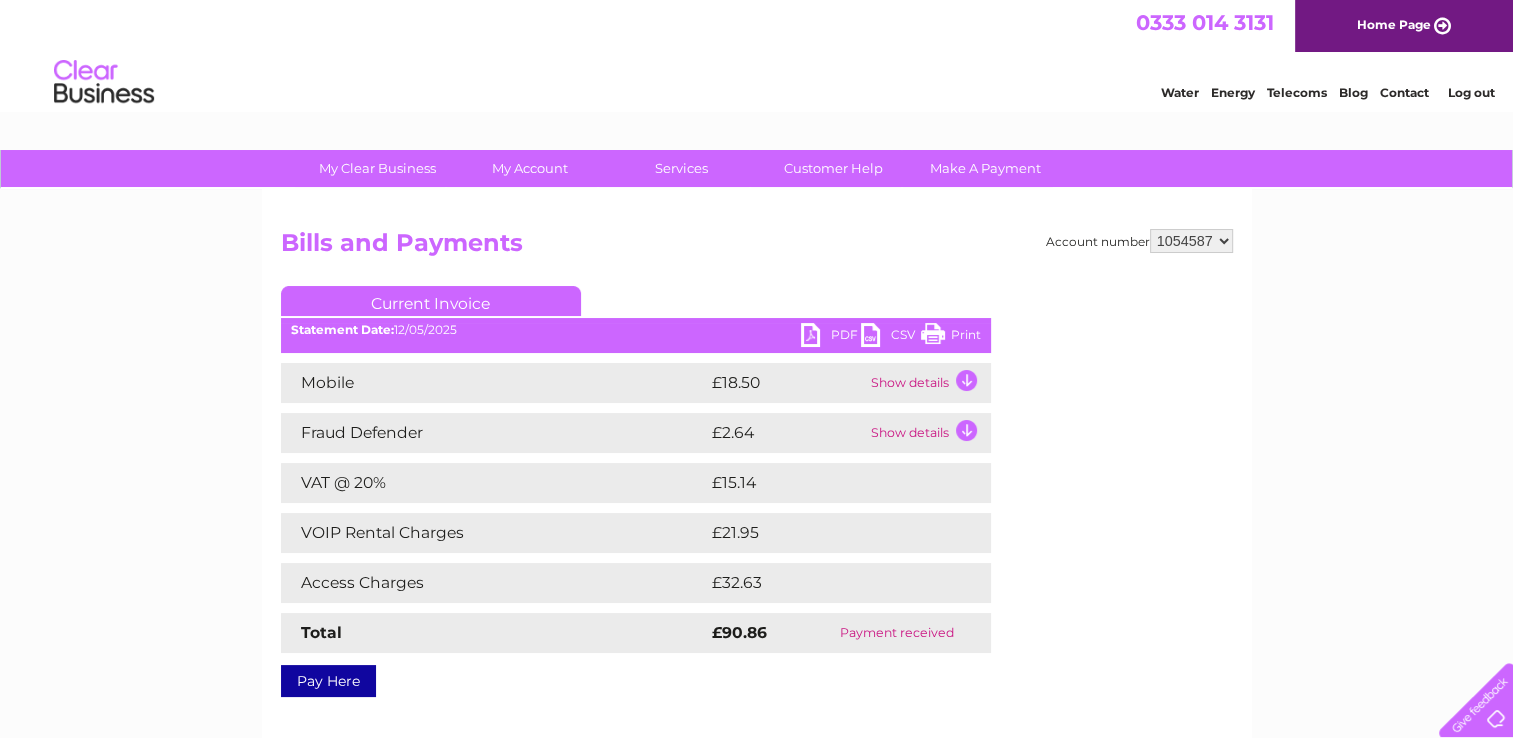 click on "PDF" at bounding box center [831, 337] 